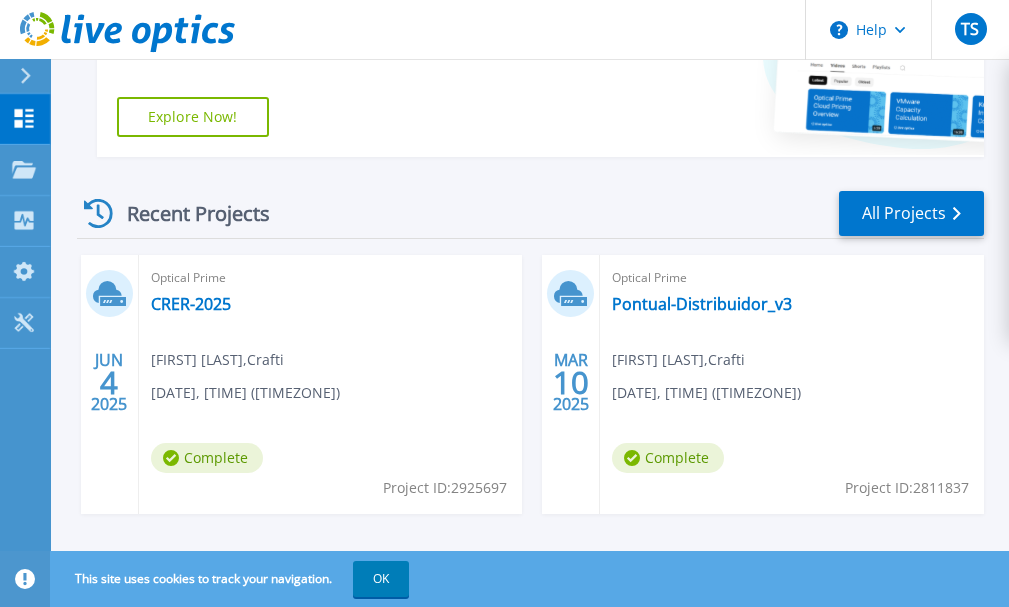 scroll, scrollTop: 411, scrollLeft: 0, axis: vertical 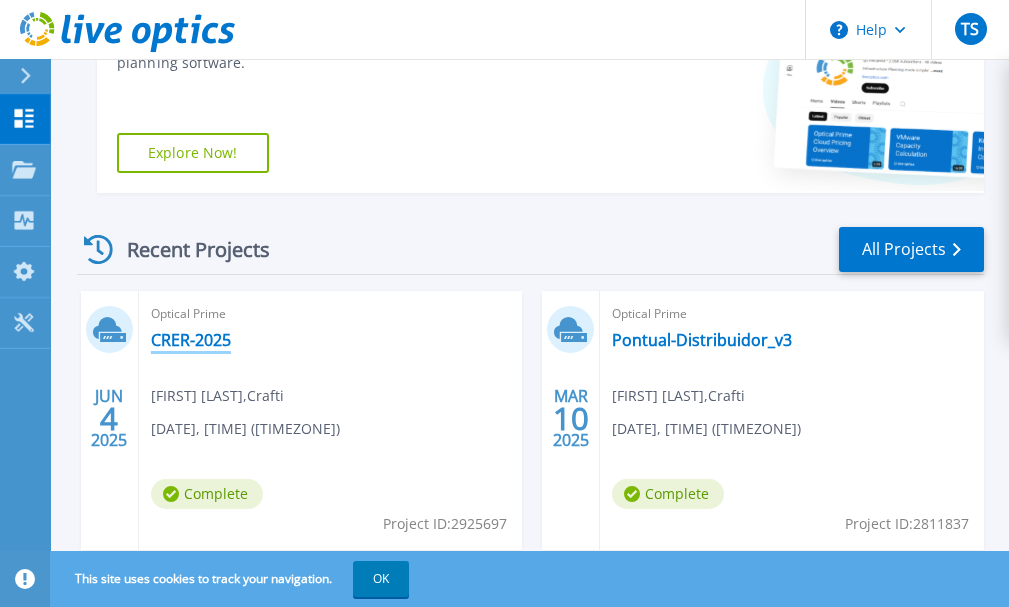 click on "CRER-2025" at bounding box center (191, 340) 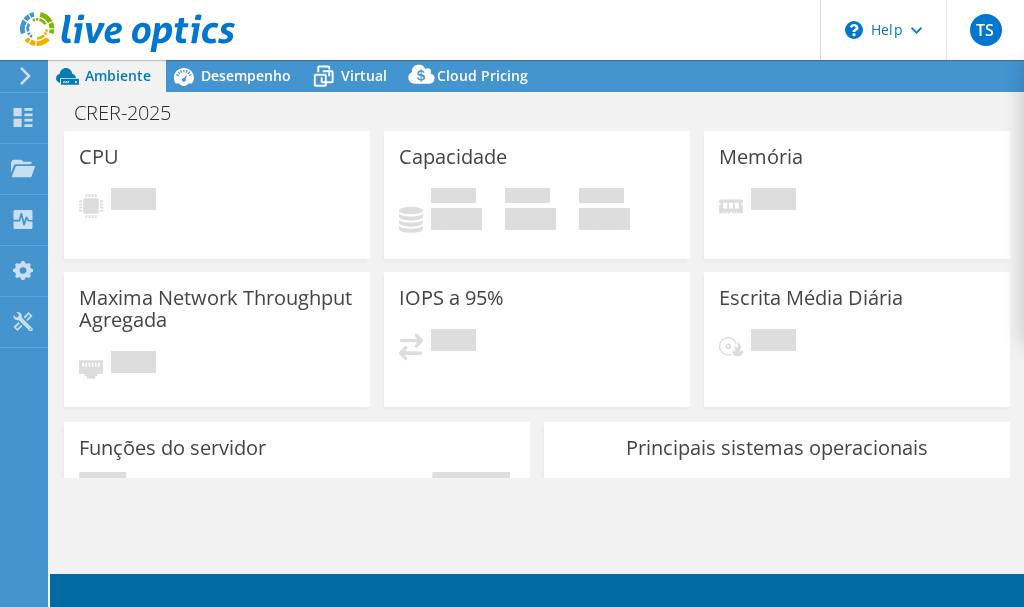 scroll, scrollTop: 0, scrollLeft: 0, axis: both 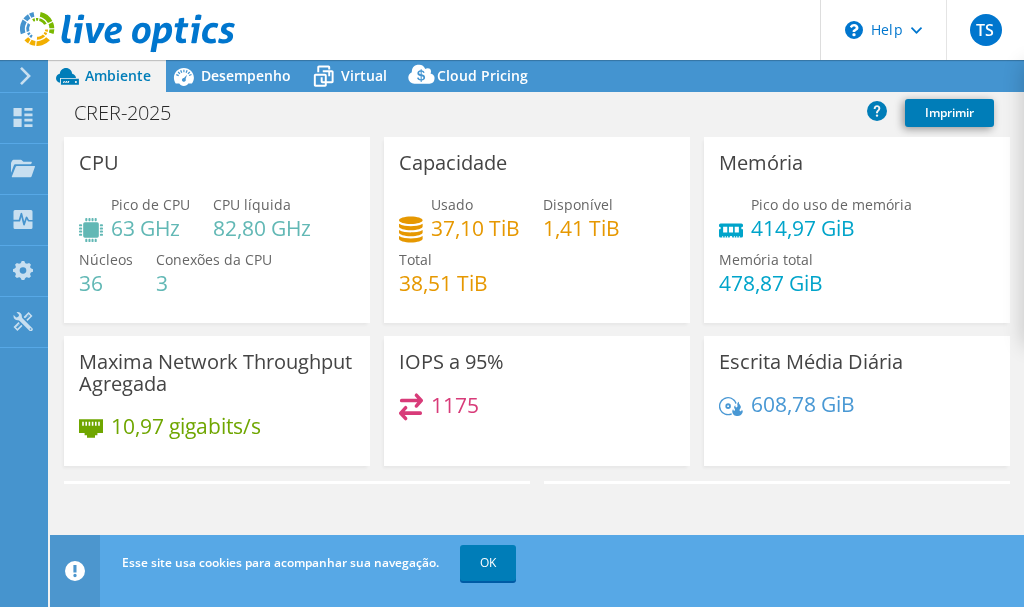 select on "USD" 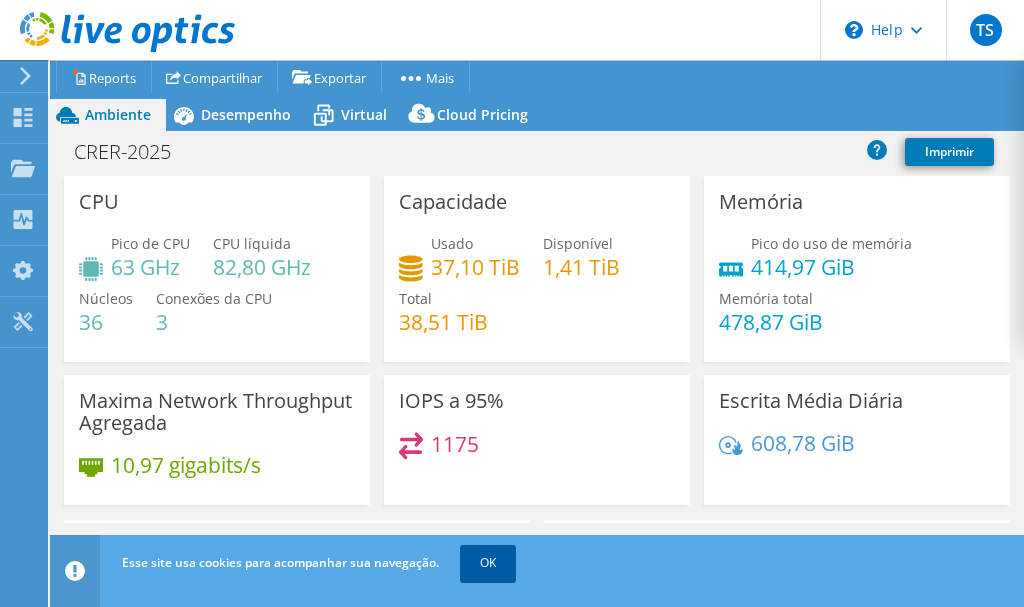click on "OK" at bounding box center (488, 563) 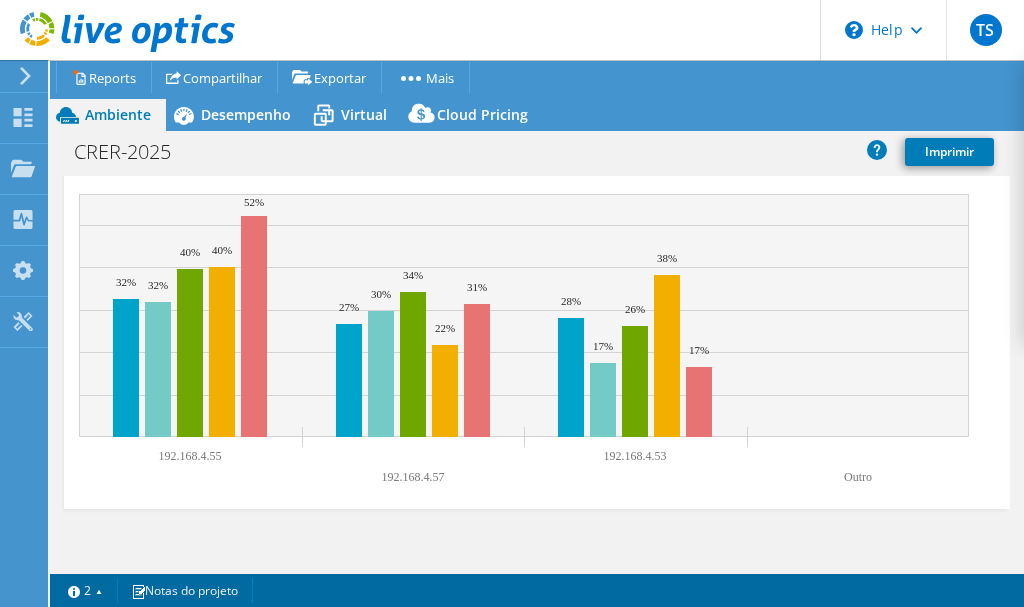 scroll, scrollTop: 0, scrollLeft: 0, axis: both 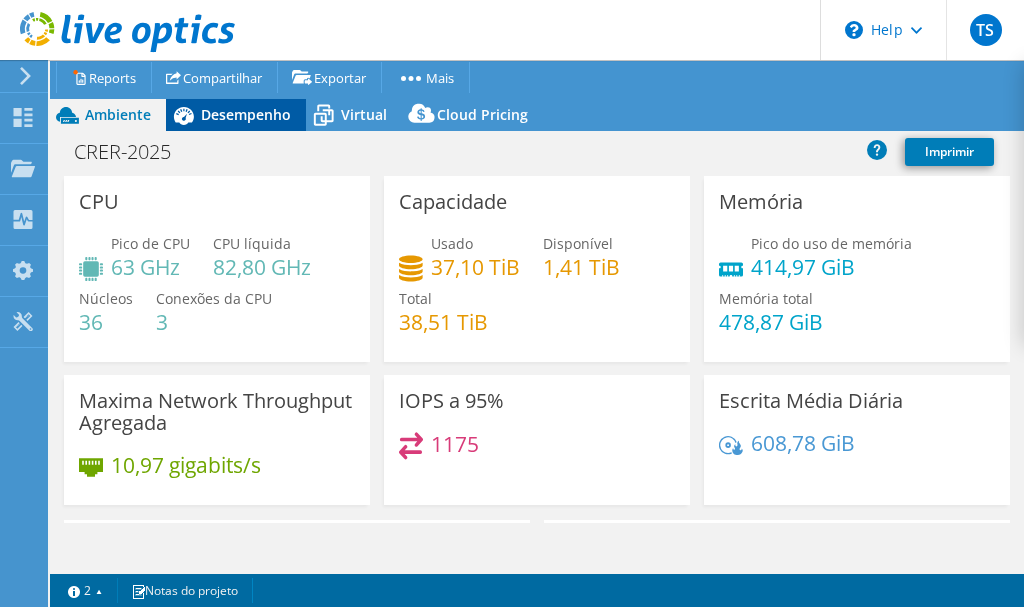 click on "Desempenho" at bounding box center (246, 114) 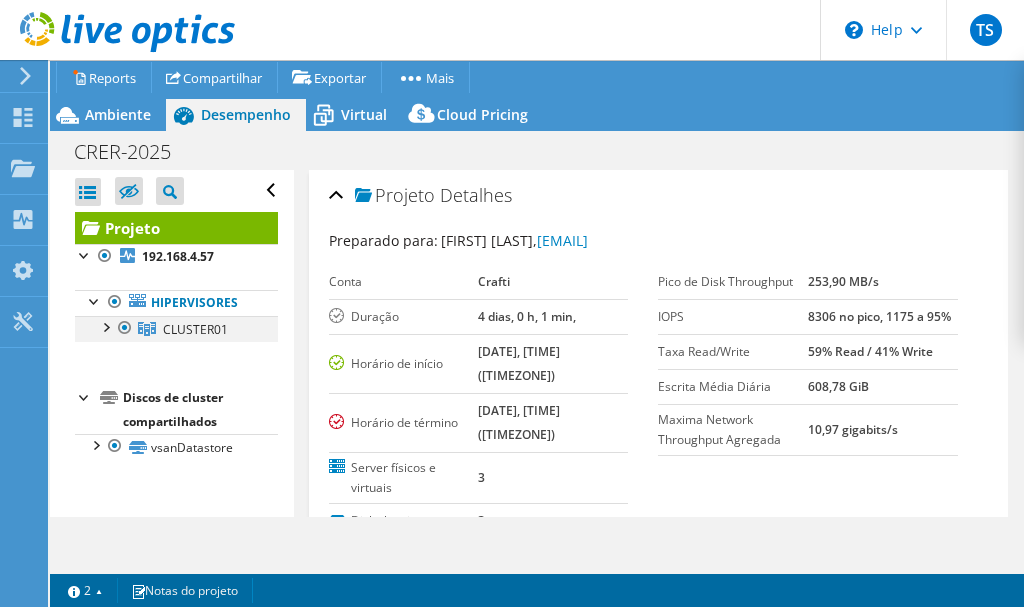 click at bounding box center [105, 326] 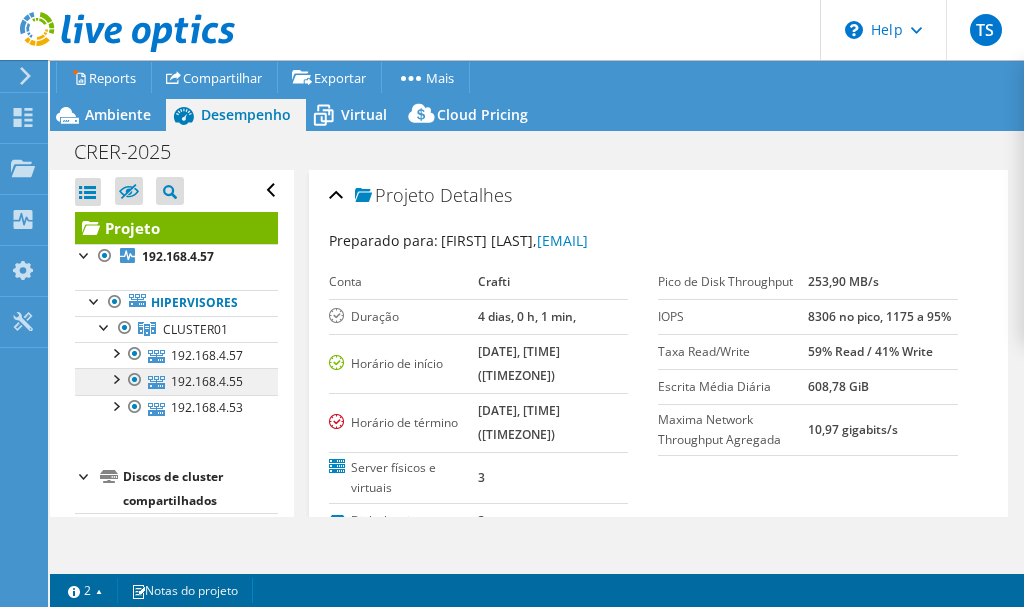 scroll, scrollTop: 46, scrollLeft: 0, axis: vertical 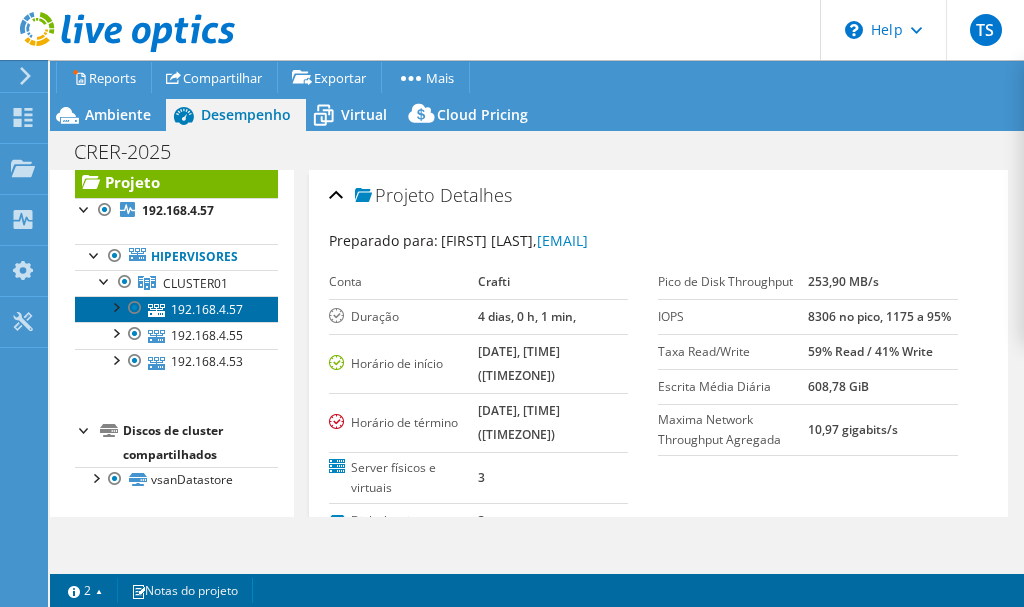 click on "192.168.4.57" at bounding box center [176, 309] 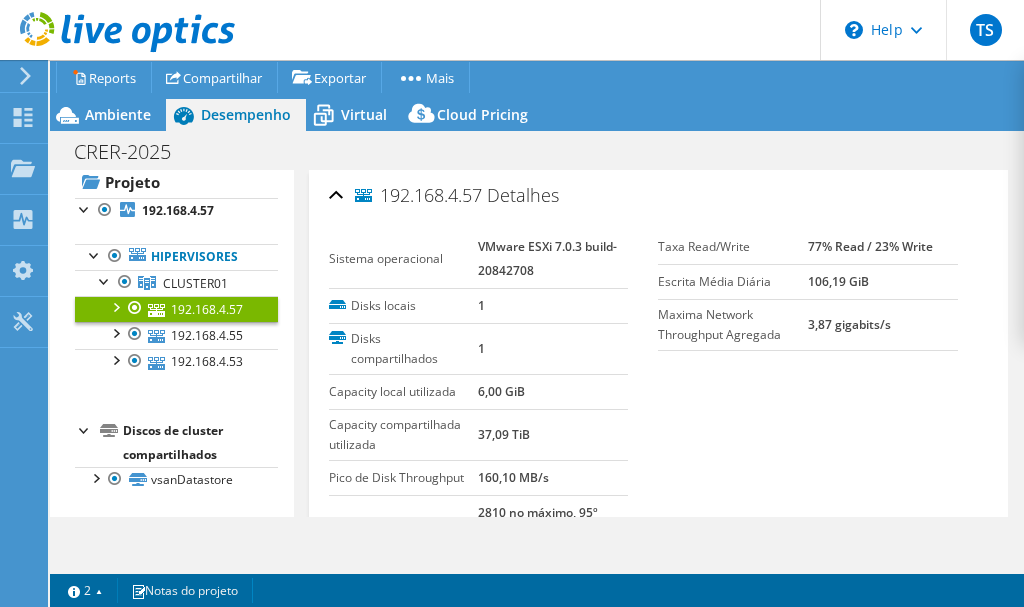 scroll, scrollTop: 362, scrollLeft: 0, axis: vertical 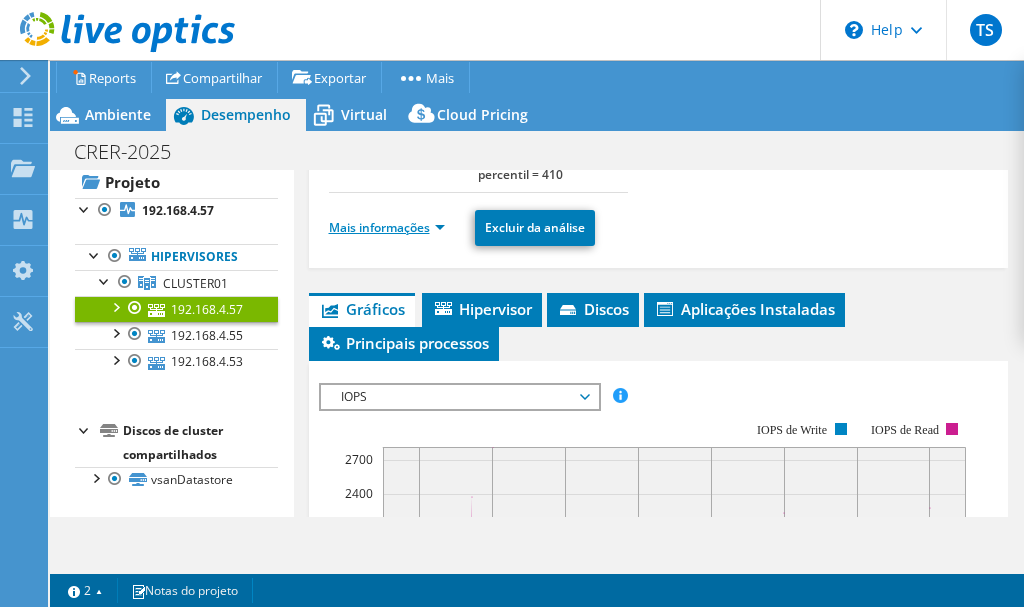 click on "Mais informações" at bounding box center (387, 227) 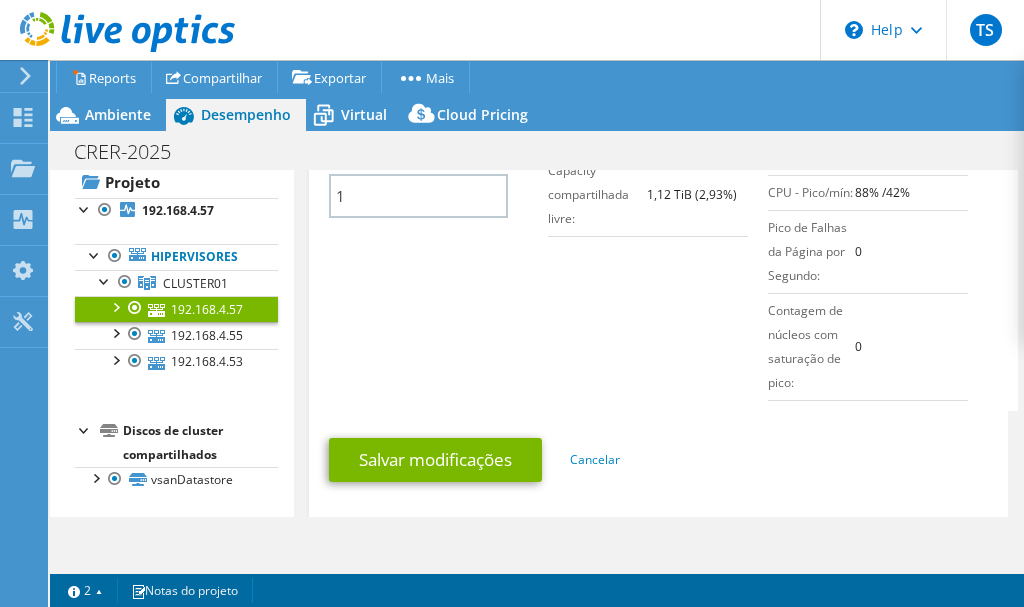 scroll, scrollTop: 297, scrollLeft: 0, axis: vertical 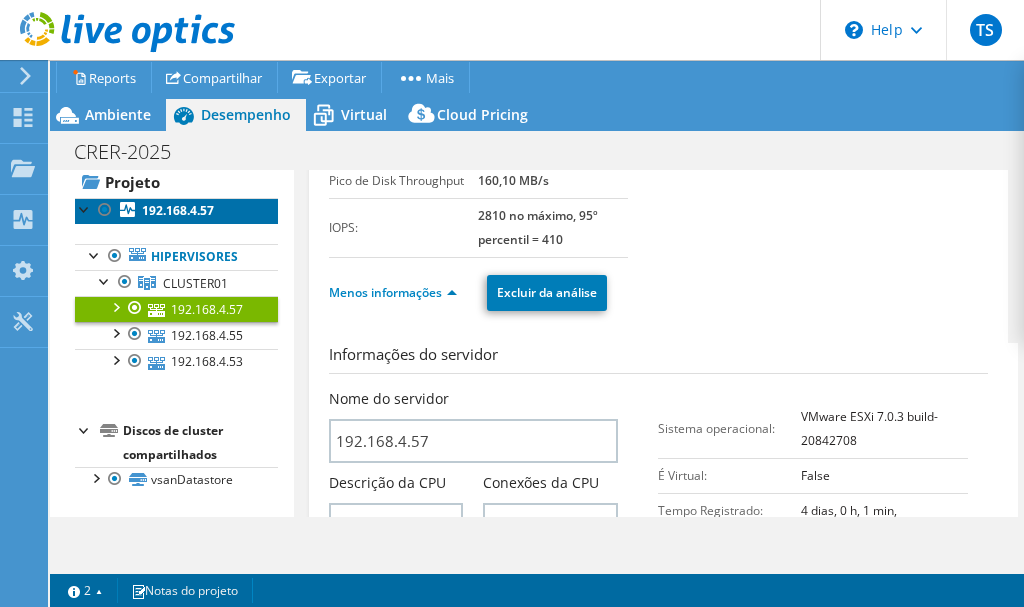 click on "192.168.4.57" at bounding box center (176, 211) 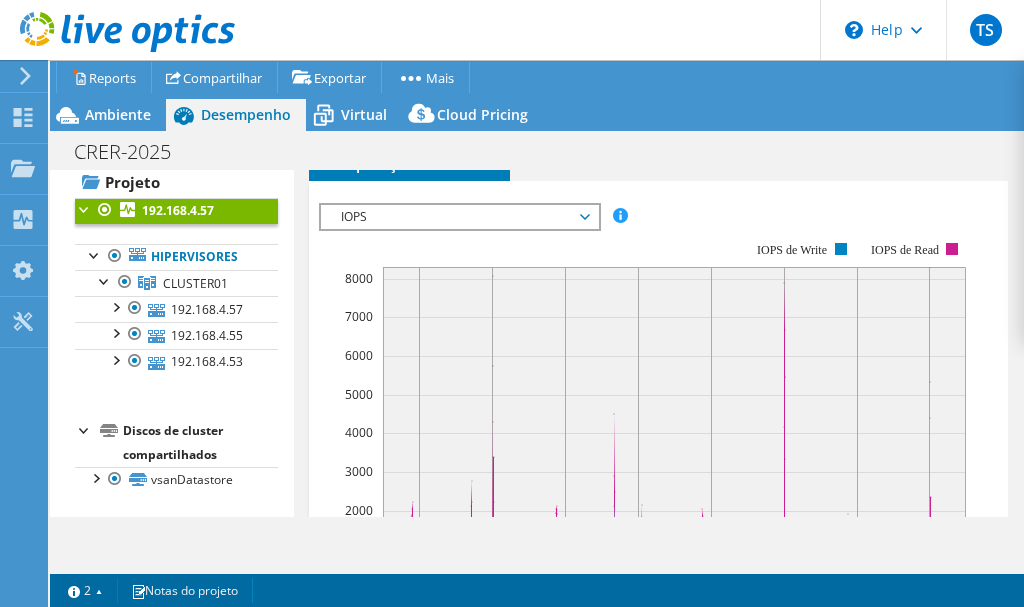 scroll, scrollTop: 627, scrollLeft: 0, axis: vertical 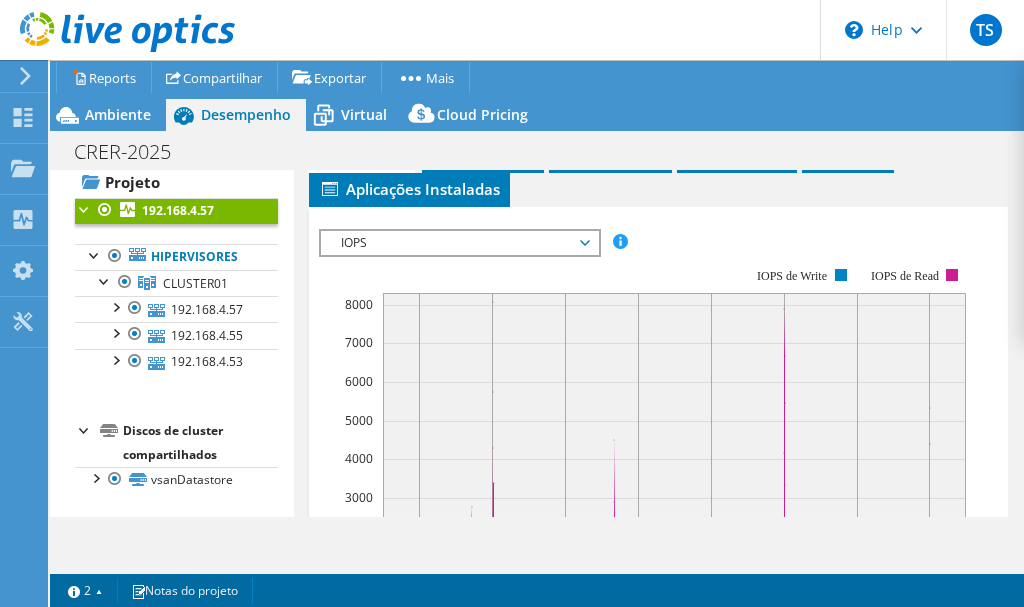 click on "IOPS" at bounding box center [459, 243] 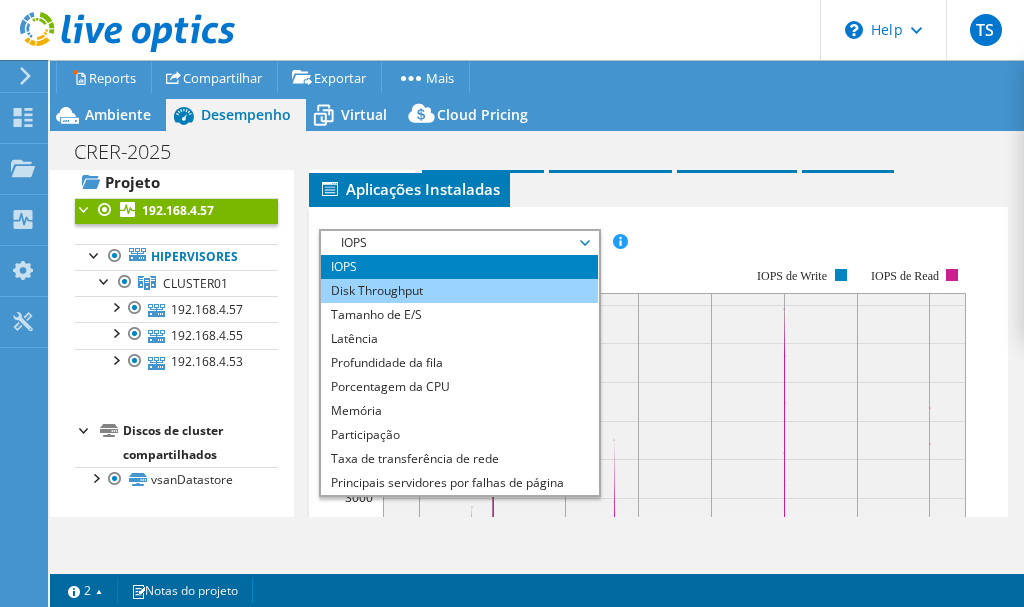 click on "Disk Throughput" at bounding box center (459, 291) 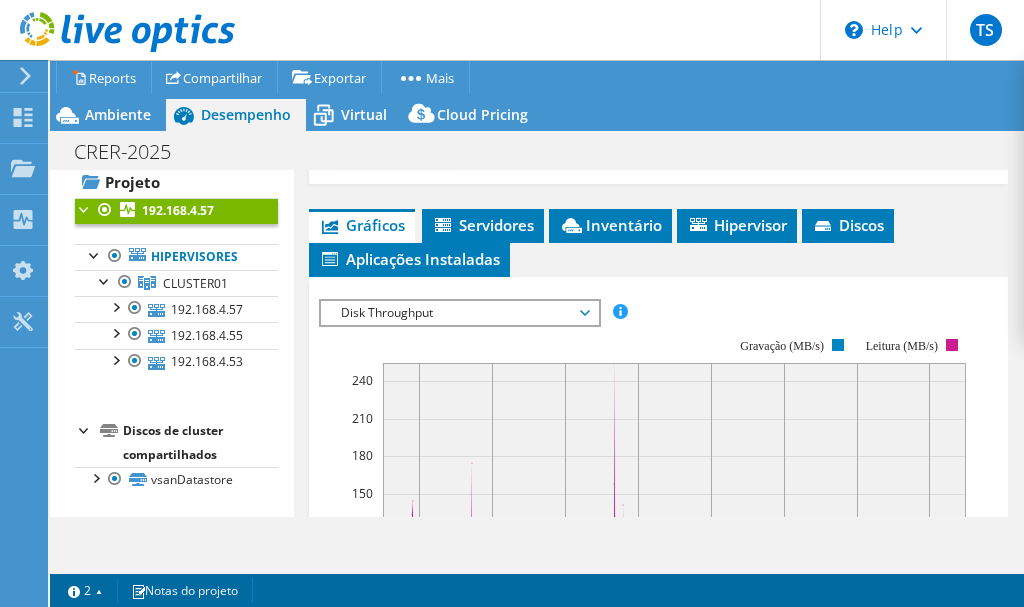 scroll, scrollTop: 556, scrollLeft: 0, axis: vertical 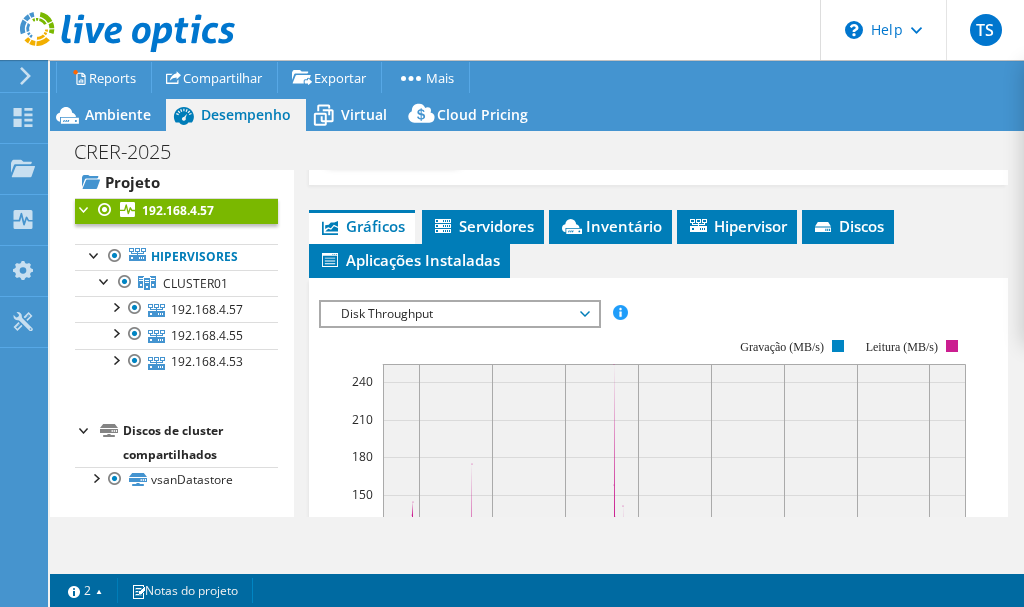 click on "IOPS
Disk Throughput
Tamanho de E/S
Latência
Profundidade da fila
Porcentagem da CPU
Memória
Falhas na Página
Participação
Taxa de transferência de rede
Principais servidores por falhas de página
Linha de concentração de carga de trabalho Todos Disk Throughput 						 0" at bounding box center [659, 636] 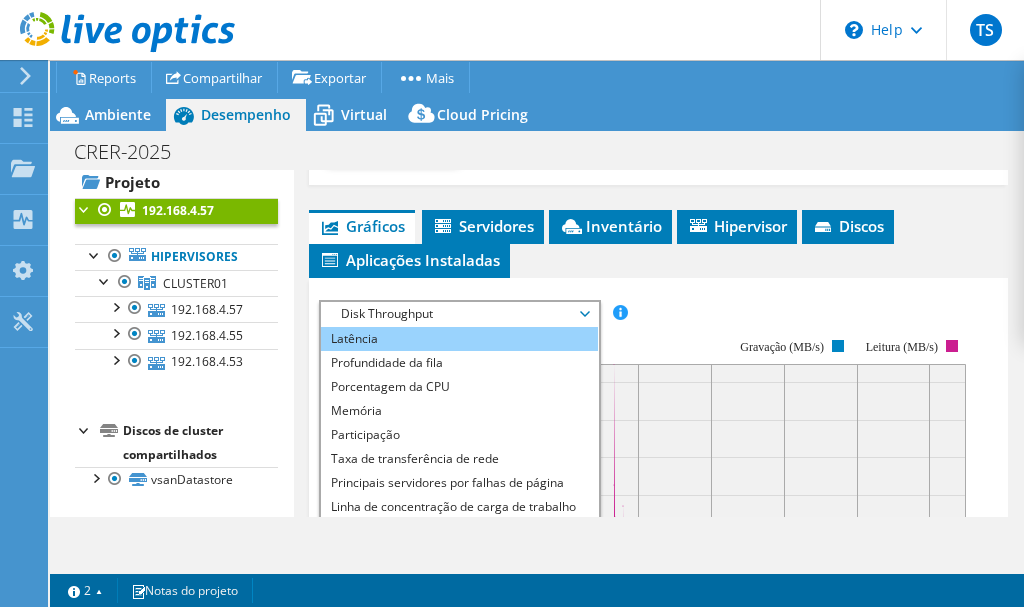 scroll, scrollTop: 70, scrollLeft: 0, axis: vertical 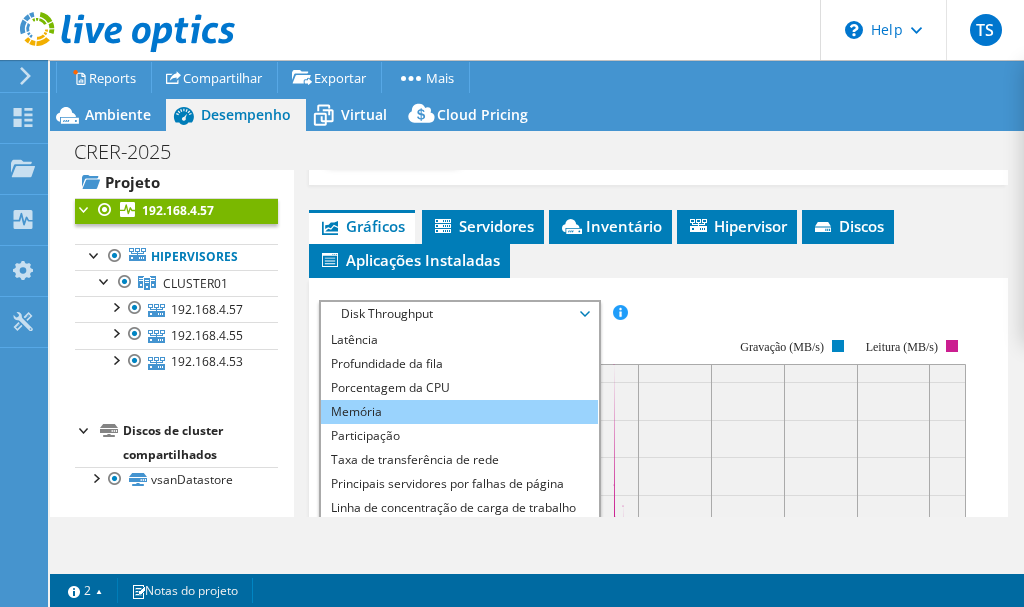 click on "Memória" at bounding box center (459, 412) 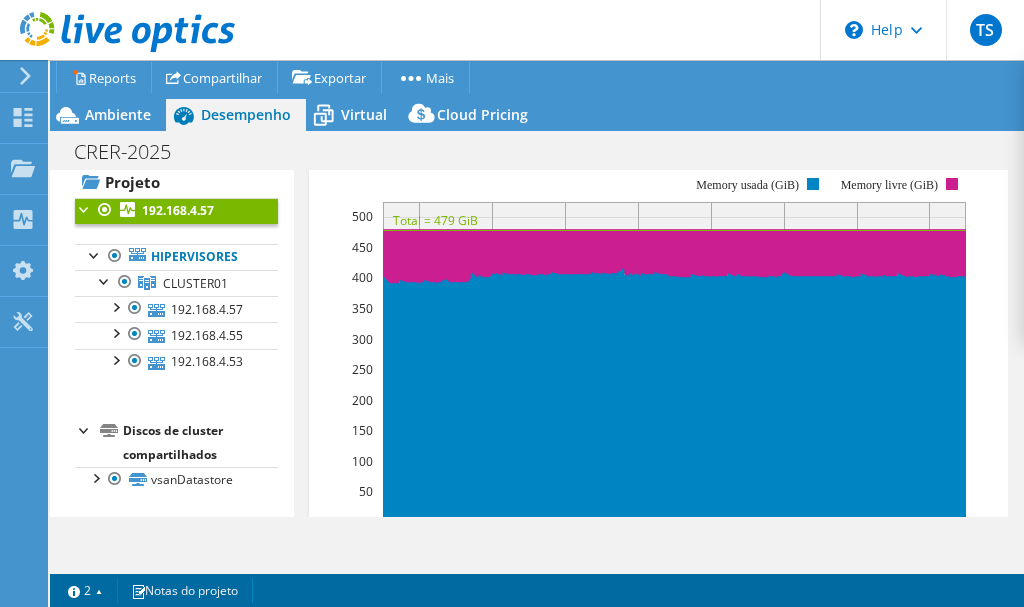 scroll, scrollTop: 589, scrollLeft: 0, axis: vertical 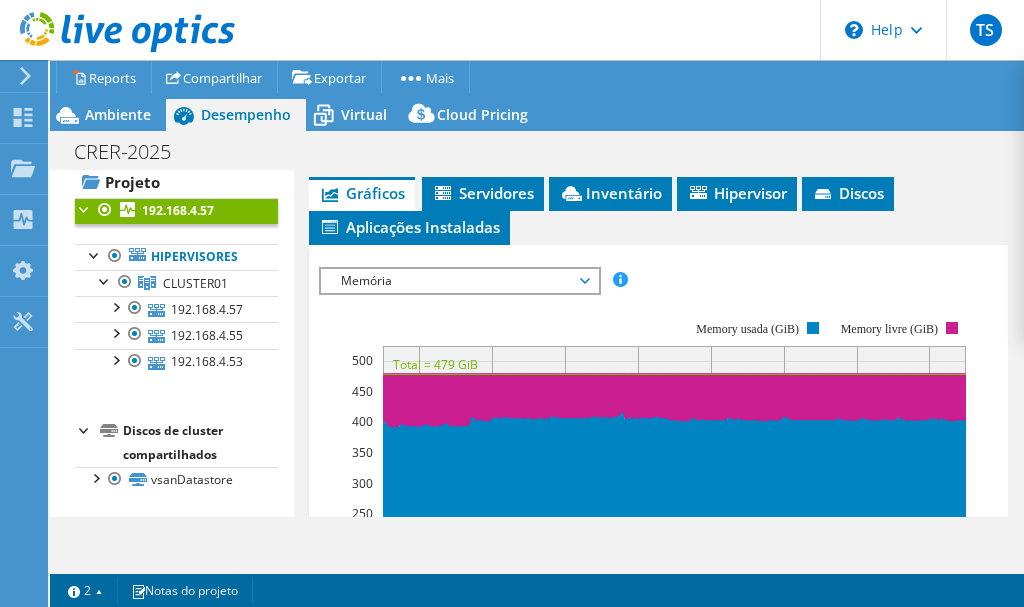 click on "Memória" at bounding box center (459, 281) 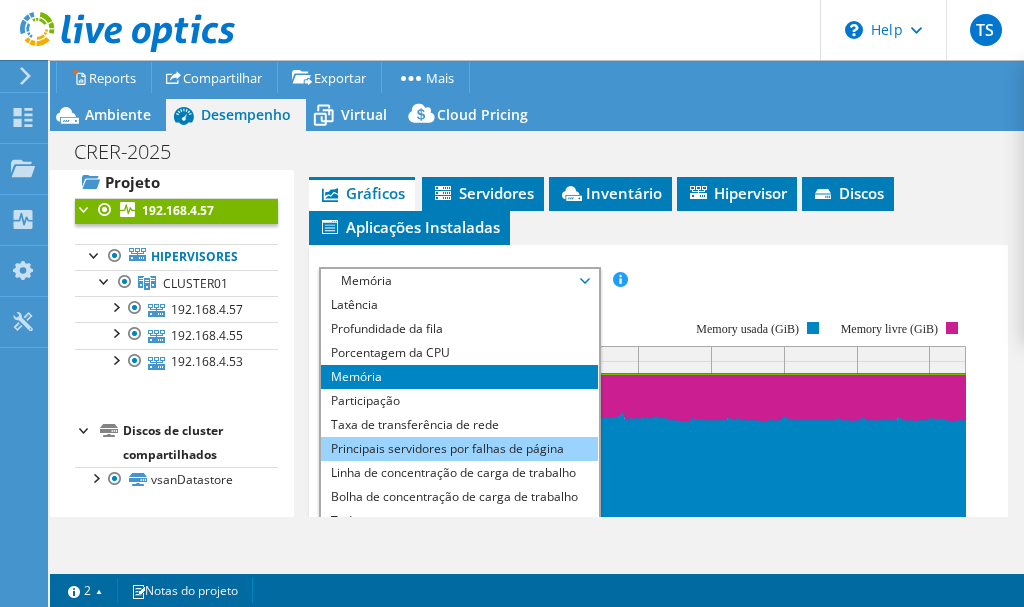 scroll, scrollTop: 71, scrollLeft: 0, axis: vertical 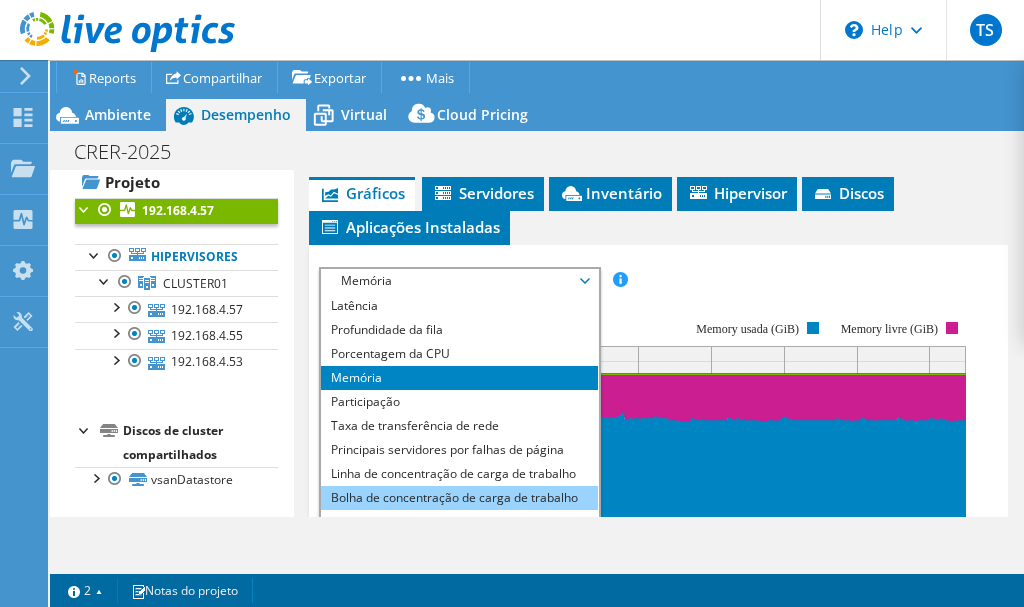 click on "Bolha de concentração de carga de trabalho" at bounding box center (459, 498) 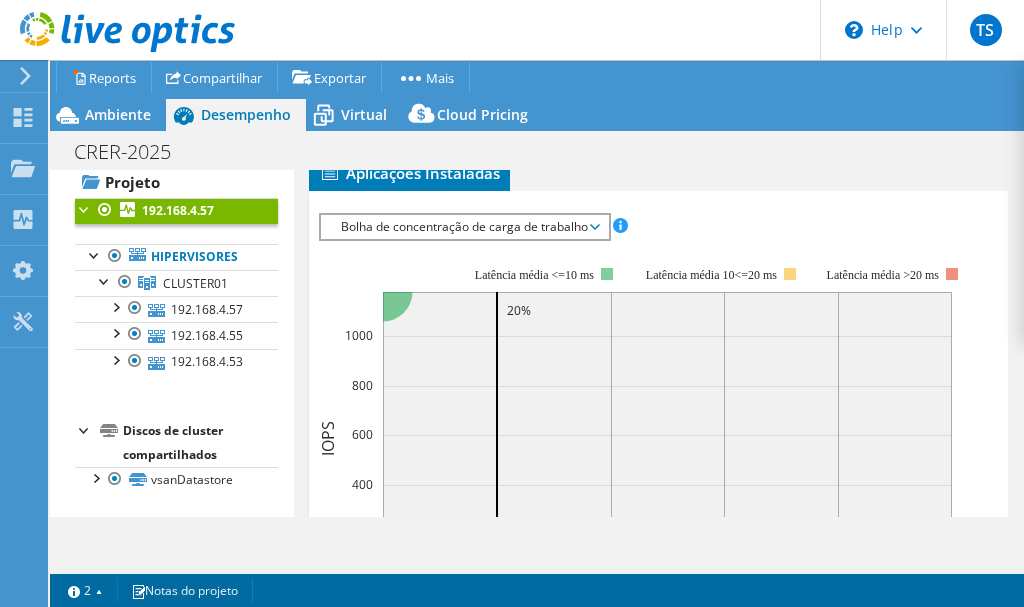scroll, scrollTop: 642, scrollLeft: 0, axis: vertical 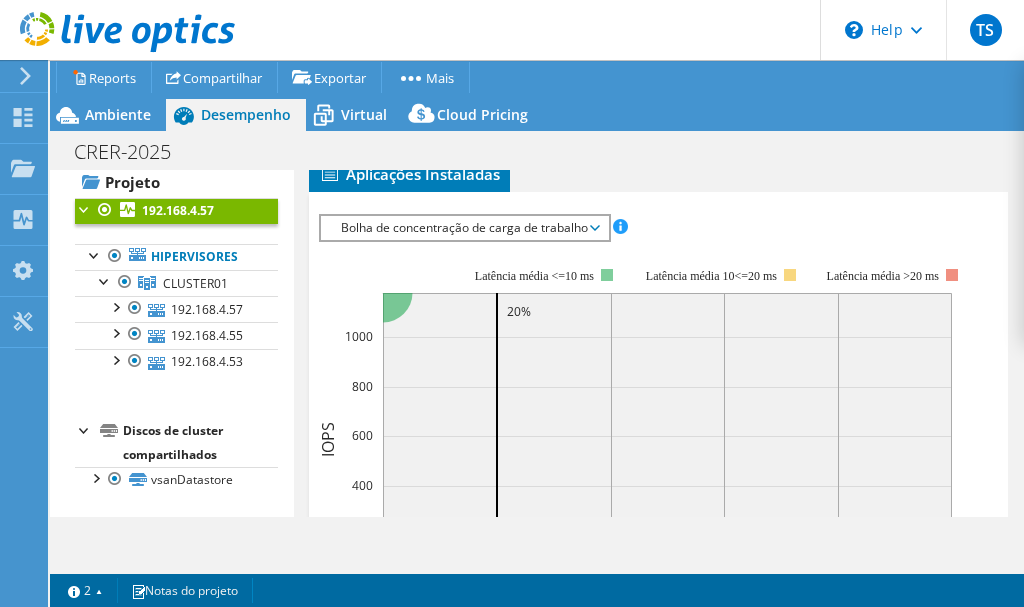 click on "Bolha de concentração de carga de trabalho" at bounding box center [464, 228] 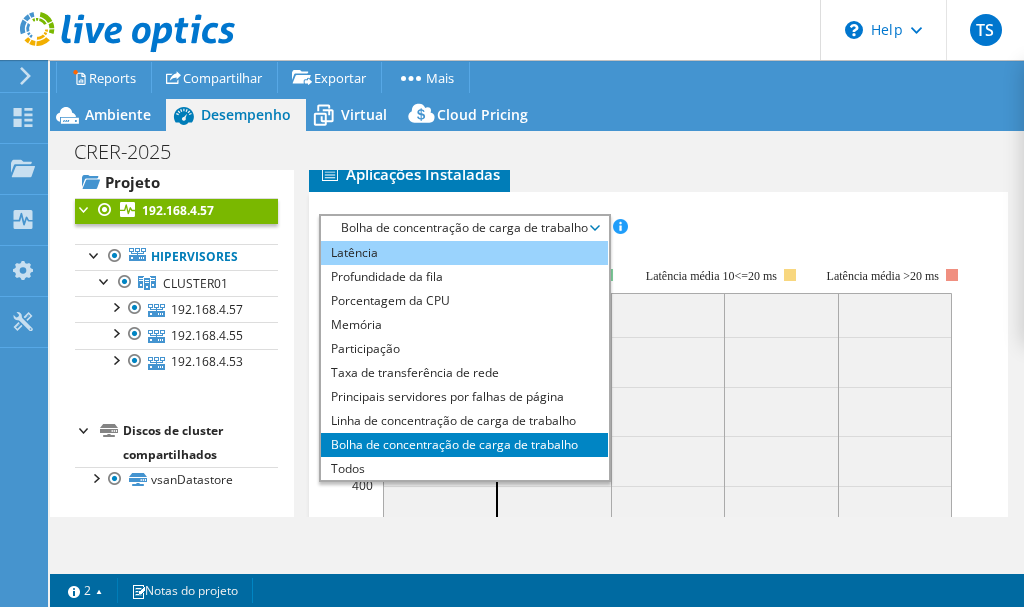click on "Latência" at bounding box center (464, 253) 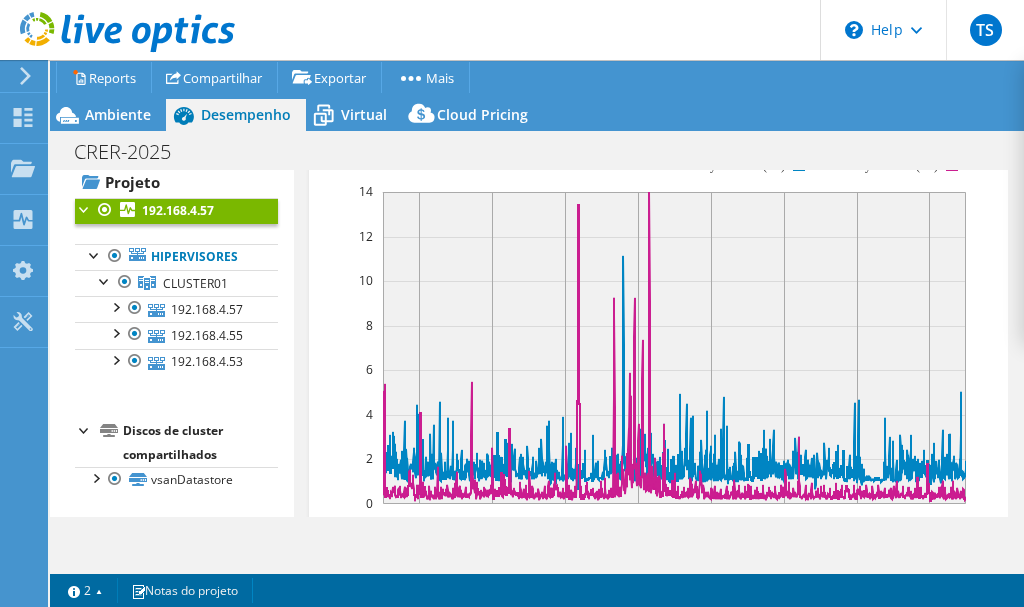 scroll, scrollTop: 751, scrollLeft: 0, axis: vertical 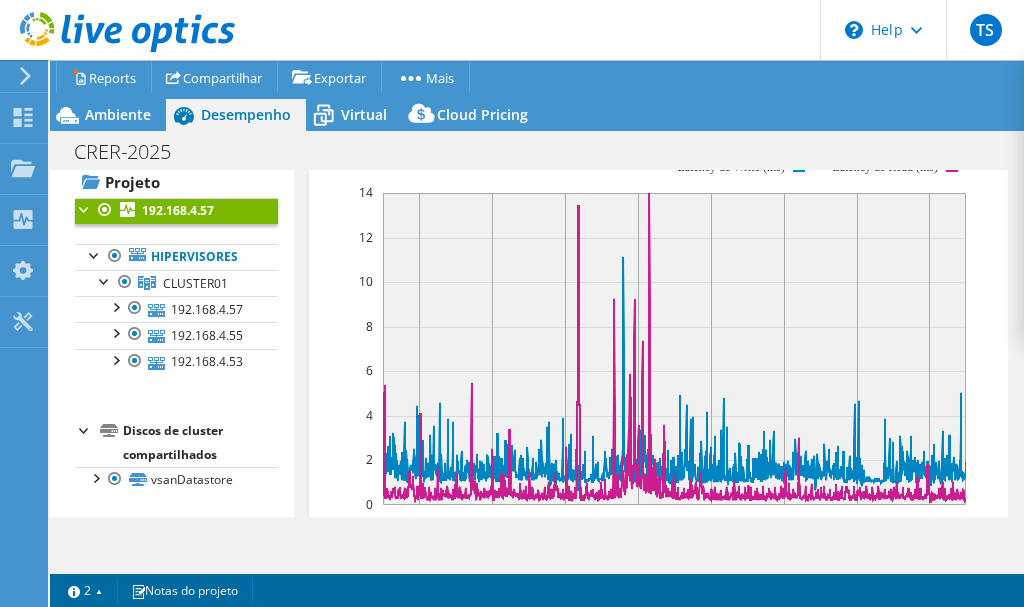 click on "Ações de projeto
Reports
Compartilhar
Exportar
vSAN ReadyNode Sizer" at bounding box center [524, 77] 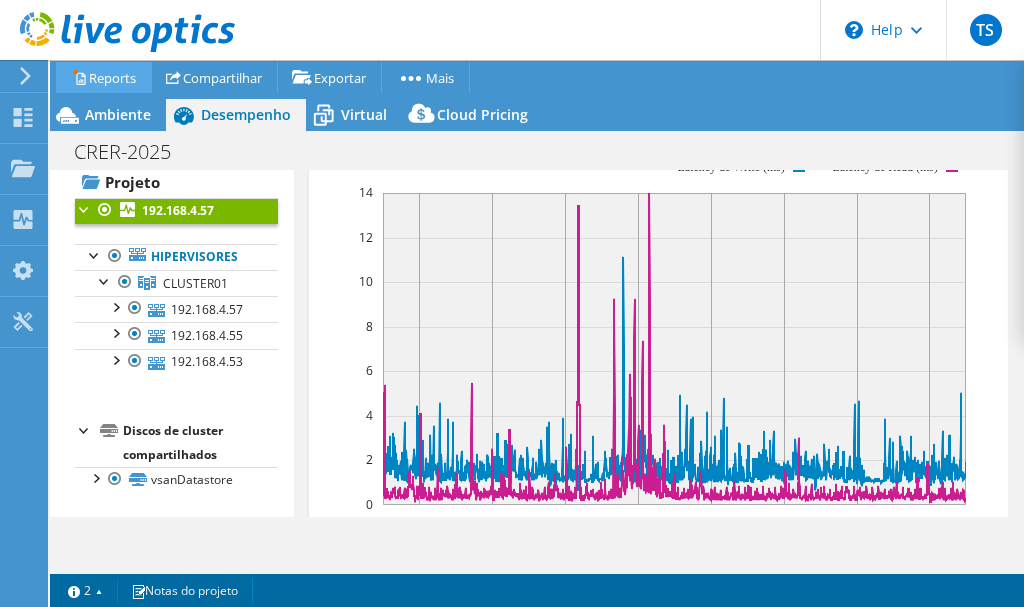 click on "Reports" at bounding box center (104, 77) 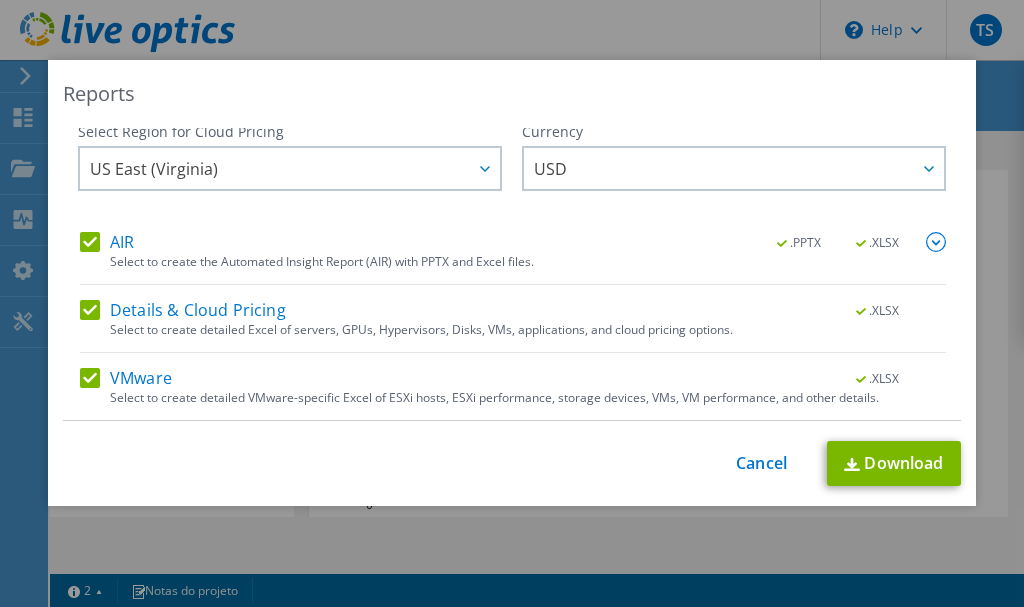 scroll, scrollTop: 74, scrollLeft: 0, axis: vertical 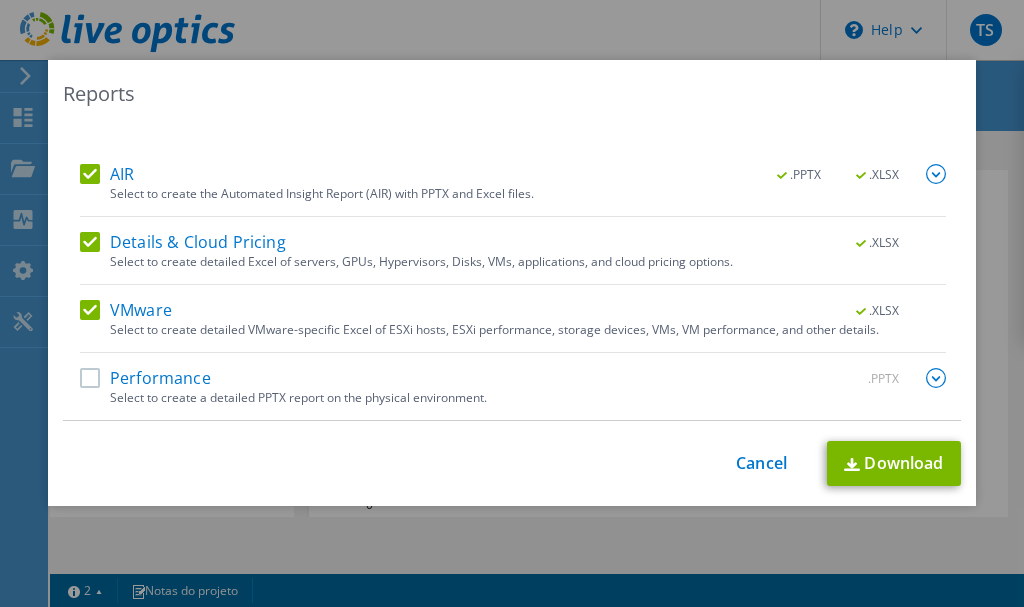 click on "Performance" at bounding box center [145, 378] 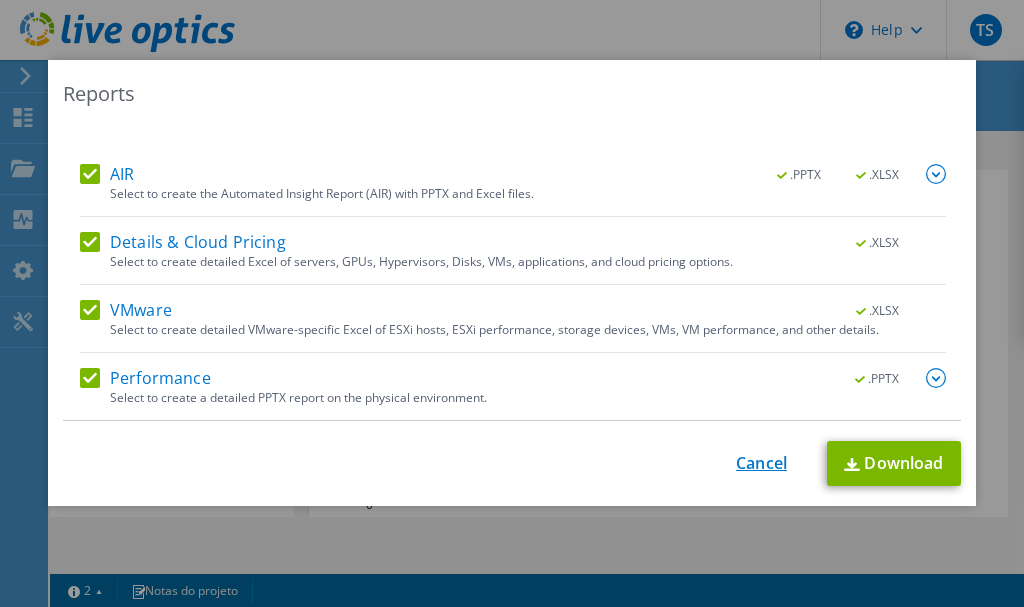 click on "Cancel" at bounding box center (761, 463) 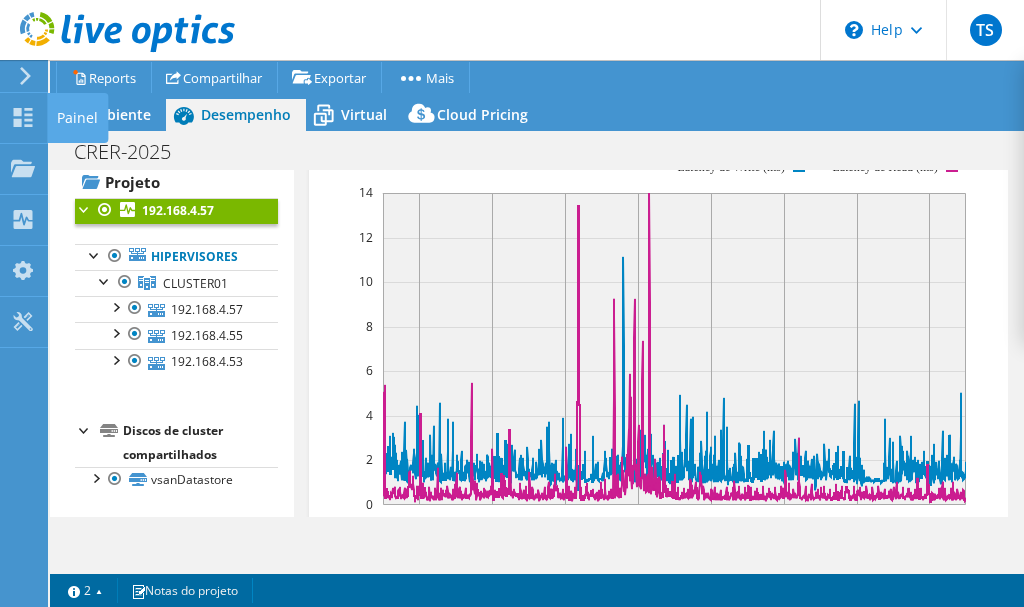 click on "Painel" at bounding box center (77, 118) 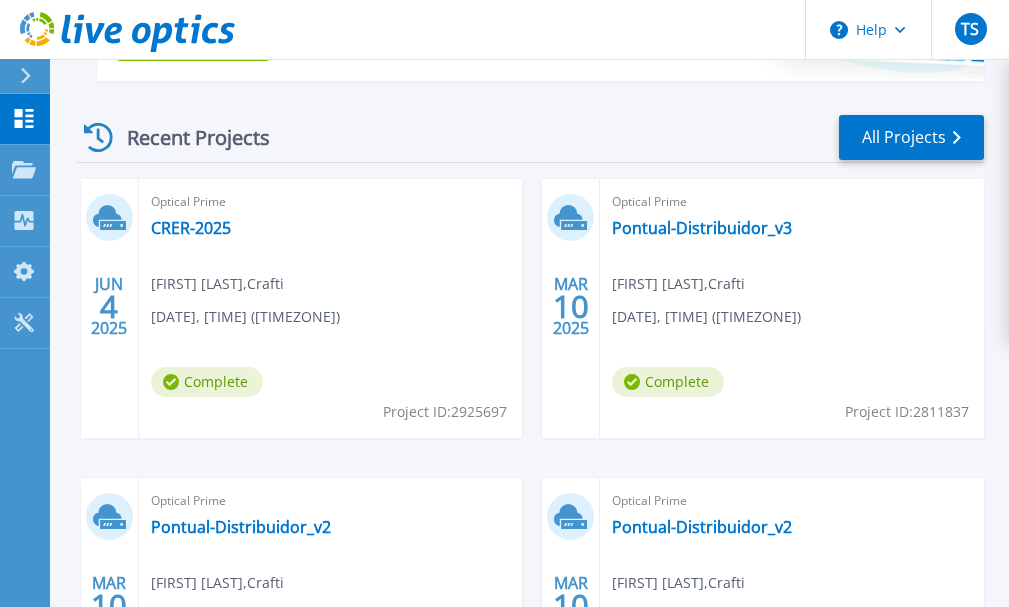 scroll, scrollTop: 0, scrollLeft: 0, axis: both 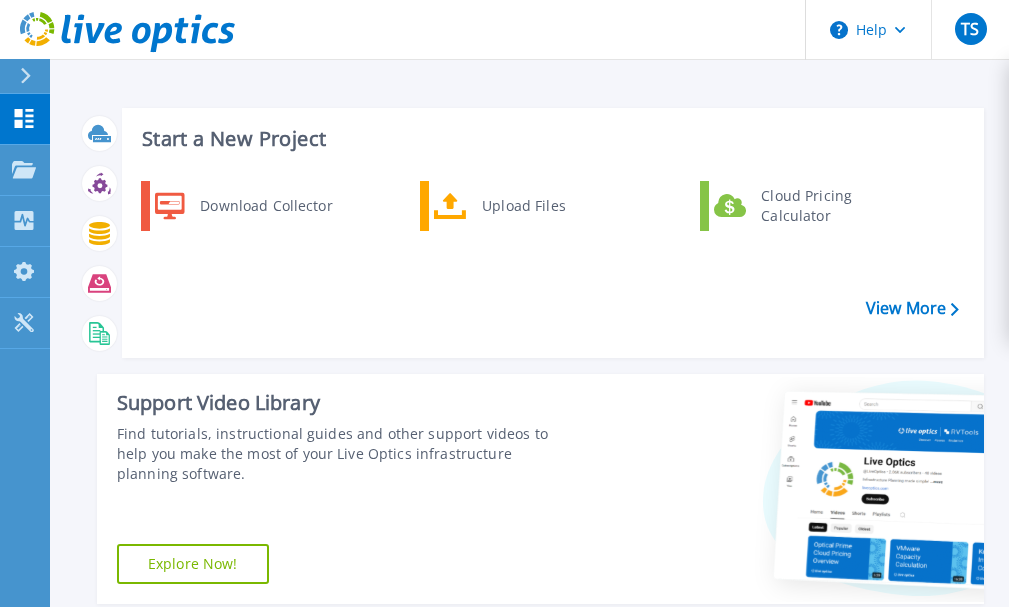 click 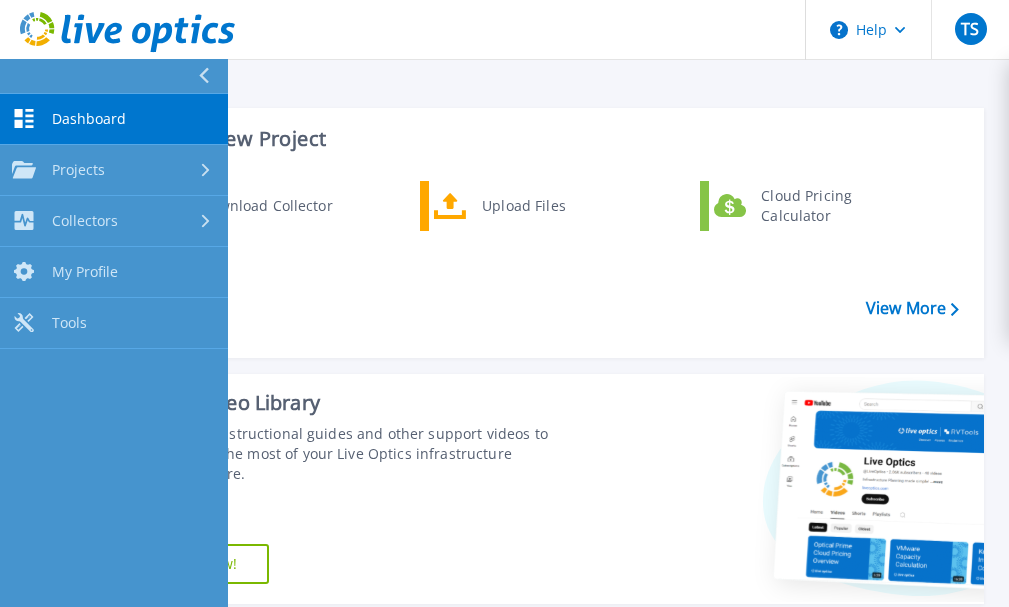 click at bounding box center (114, 76) 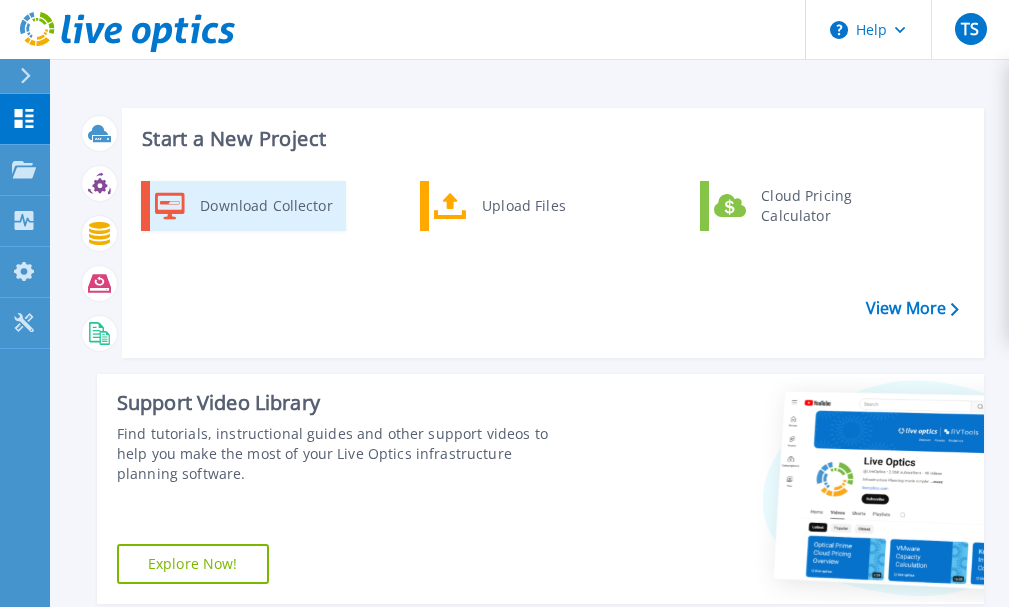 click on "Download Collector" at bounding box center [265, 206] 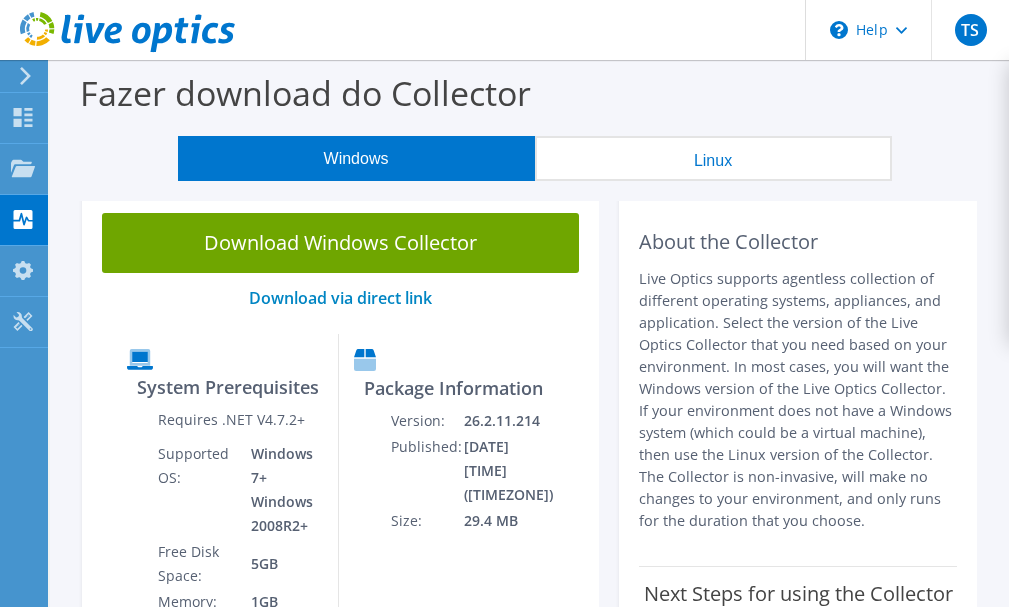 scroll, scrollTop: 0, scrollLeft: 0, axis: both 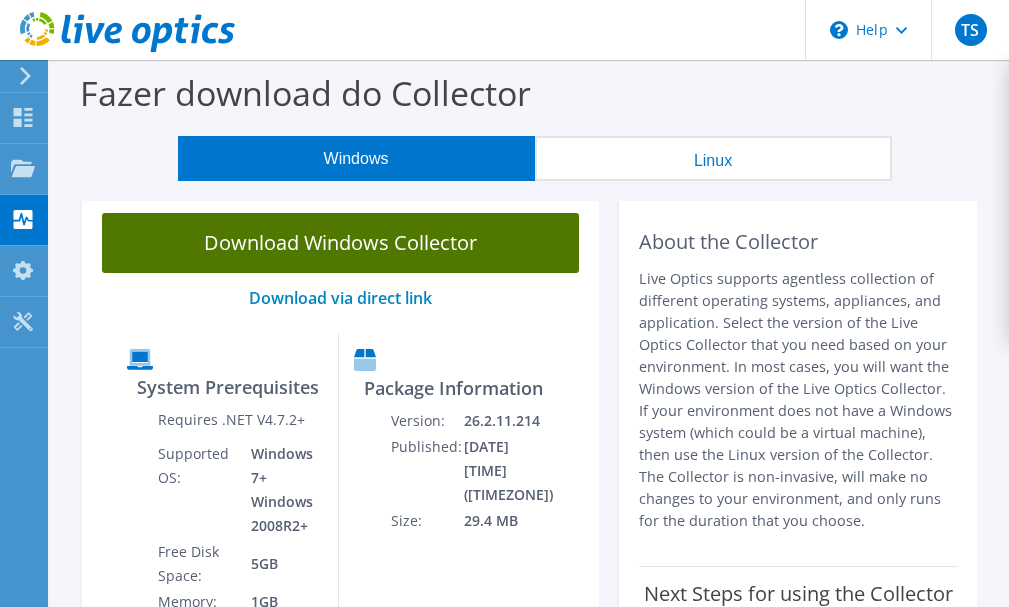 click on "Download Windows Collector" at bounding box center [340, 243] 